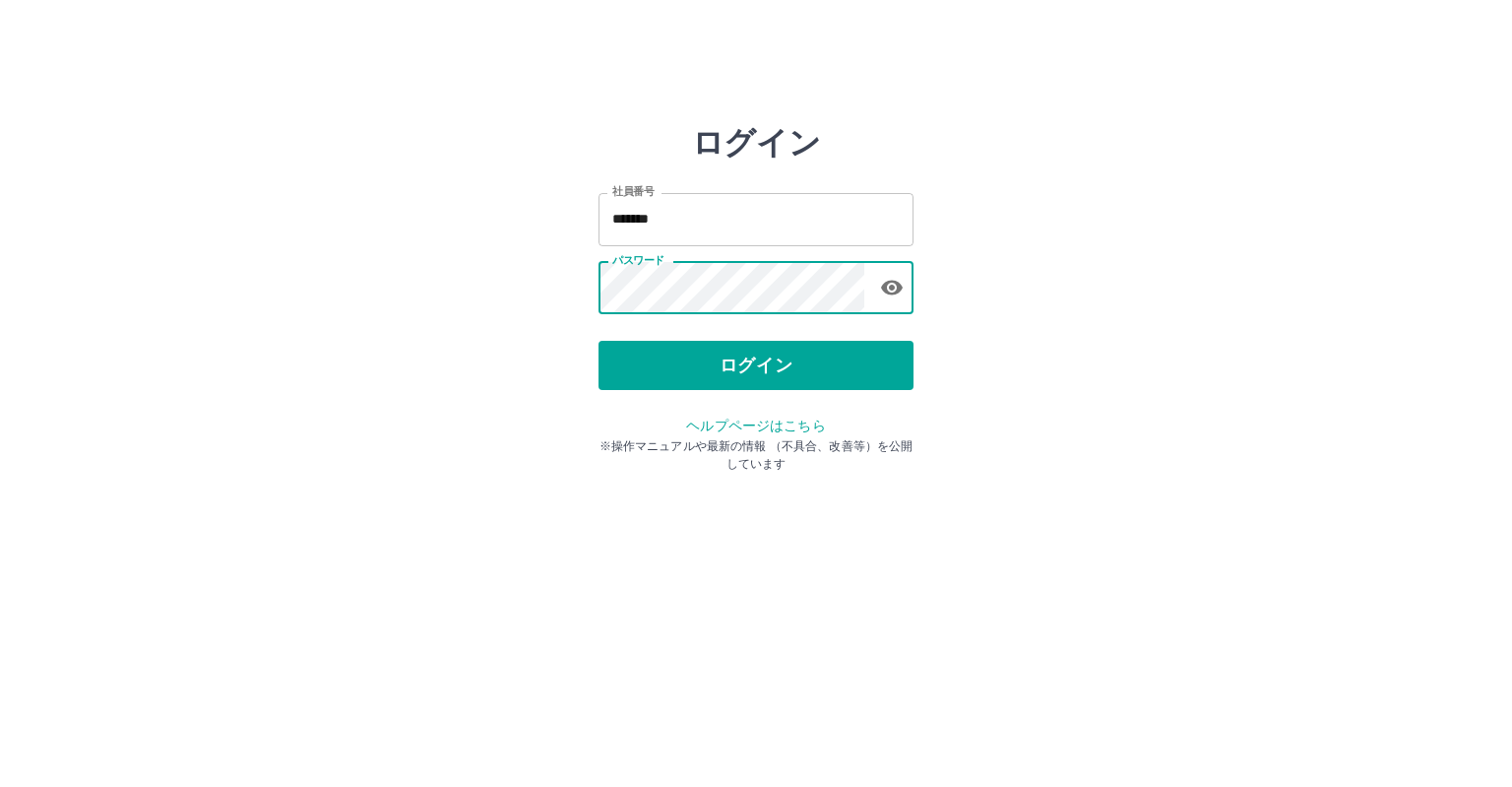 scroll, scrollTop: 0, scrollLeft: 0, axis: both 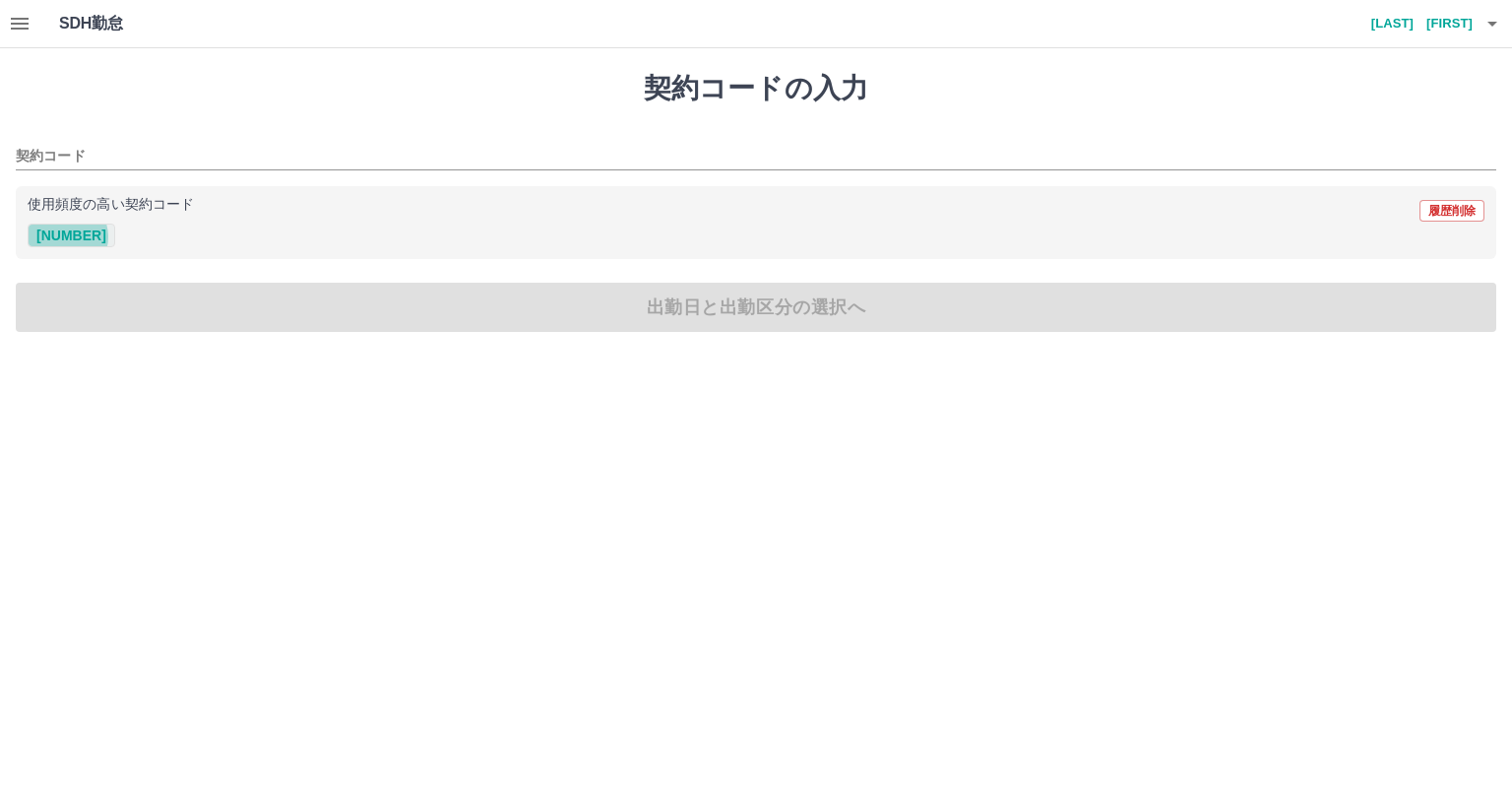 click on "[NUMBER]" at bounding box center (71, 235) 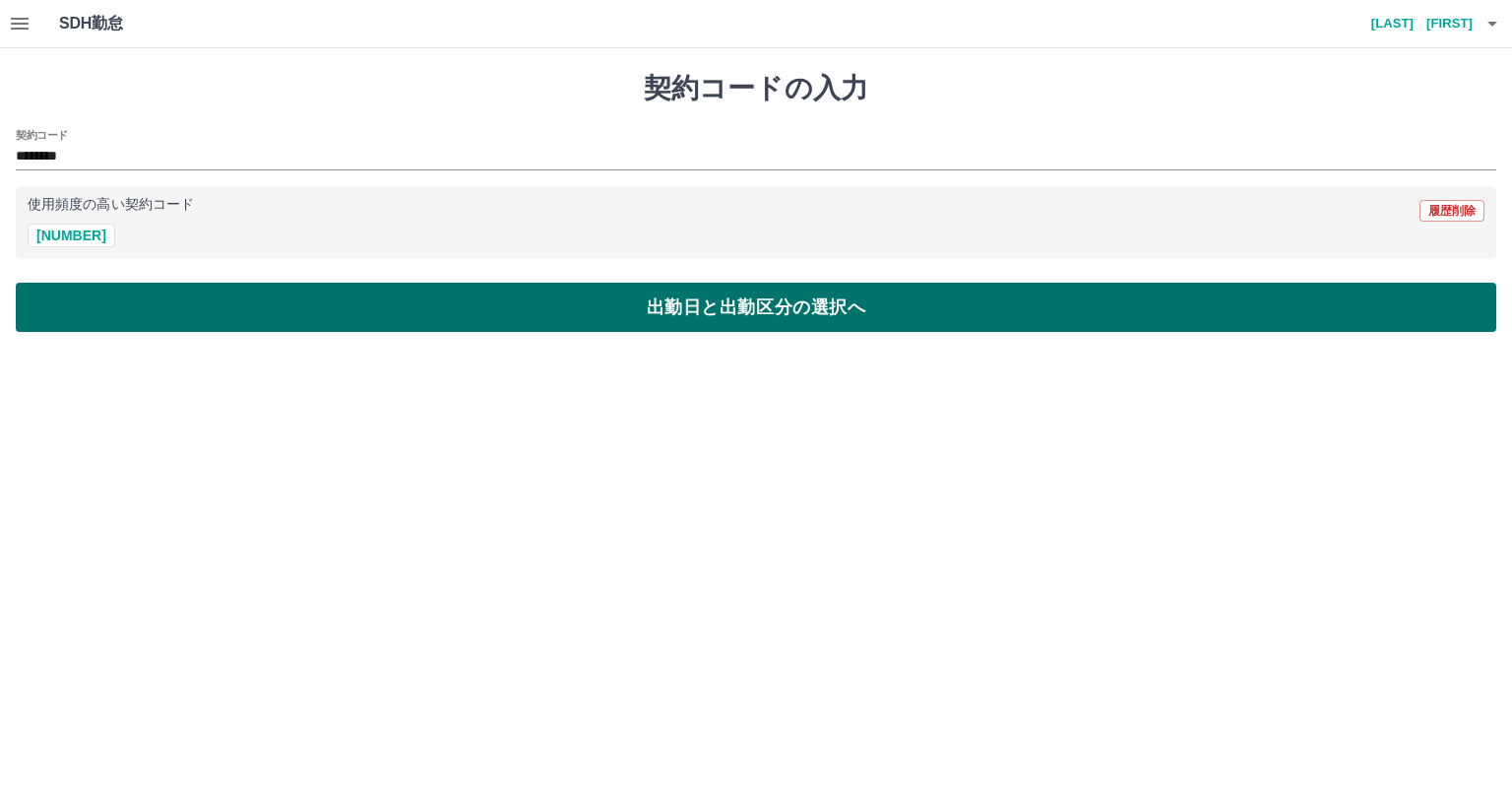 click on "出勤日と出勤区分の選択へ" at bounding box center [756, 307] 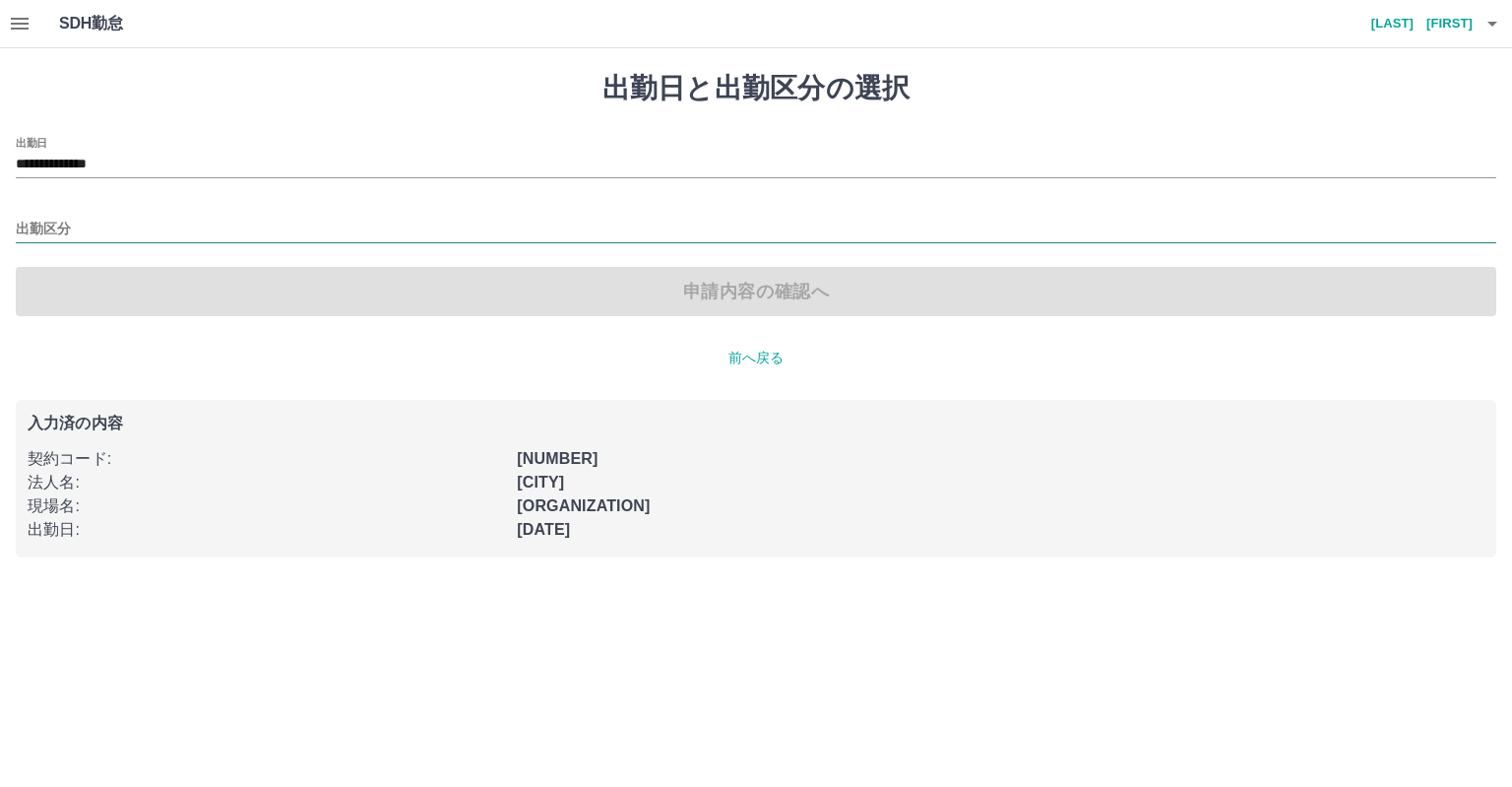 click on "出勤区分" at bounding box center [756, 230] 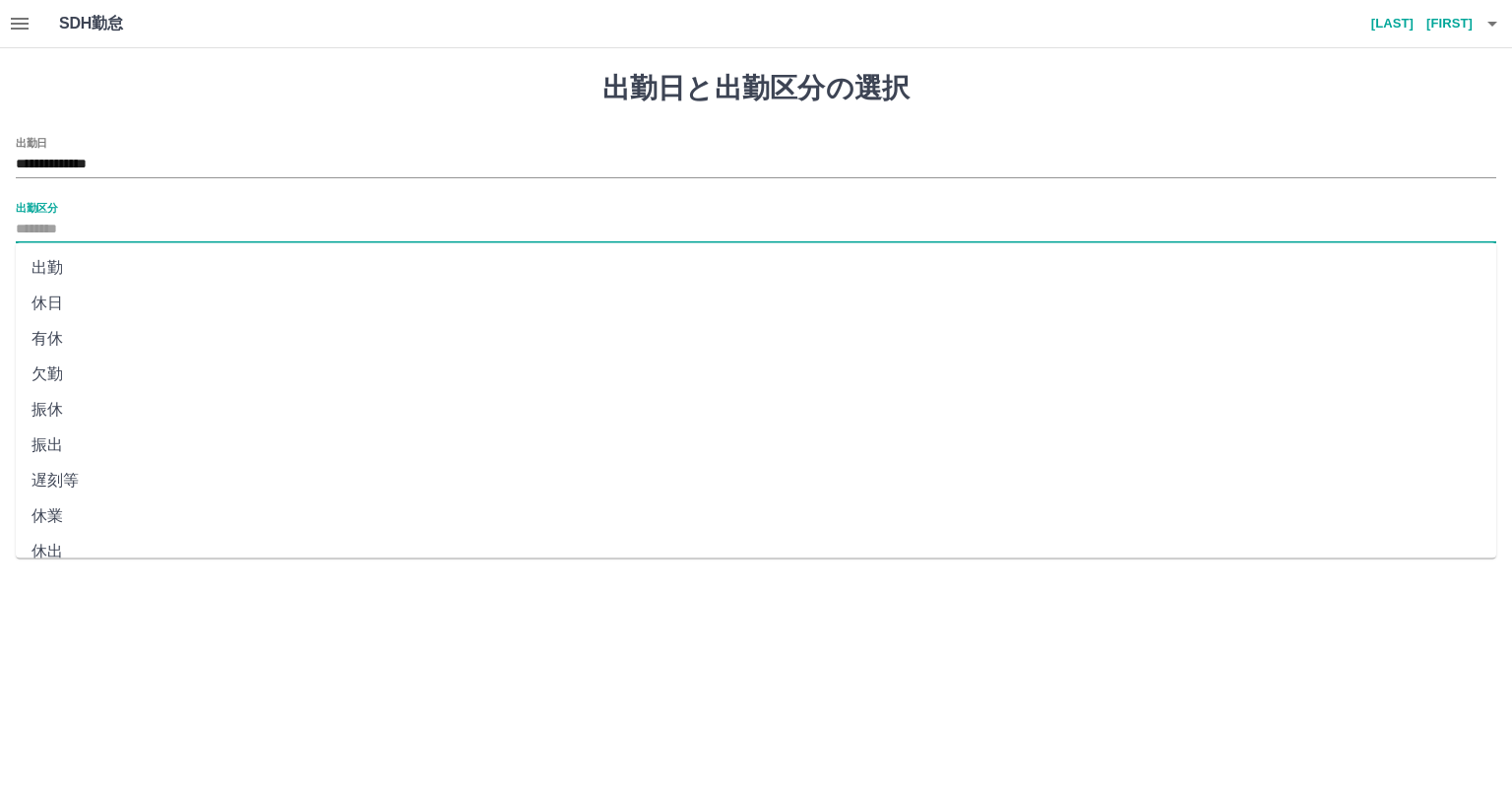 click on "出勤" at bounding box center [756, 268] 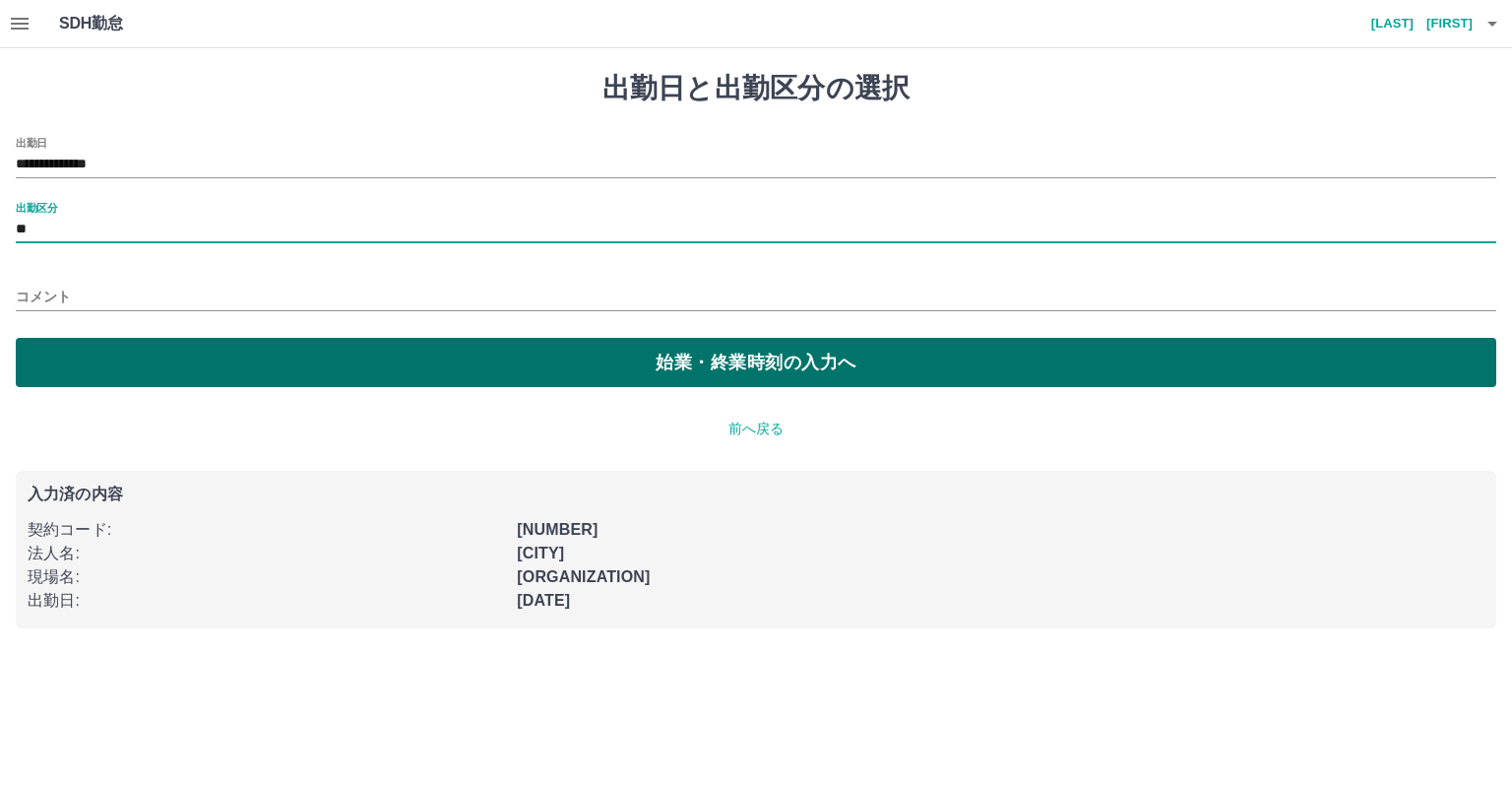 click on "始業・終業時刻の入力へ" at bounding box center [756, 362] 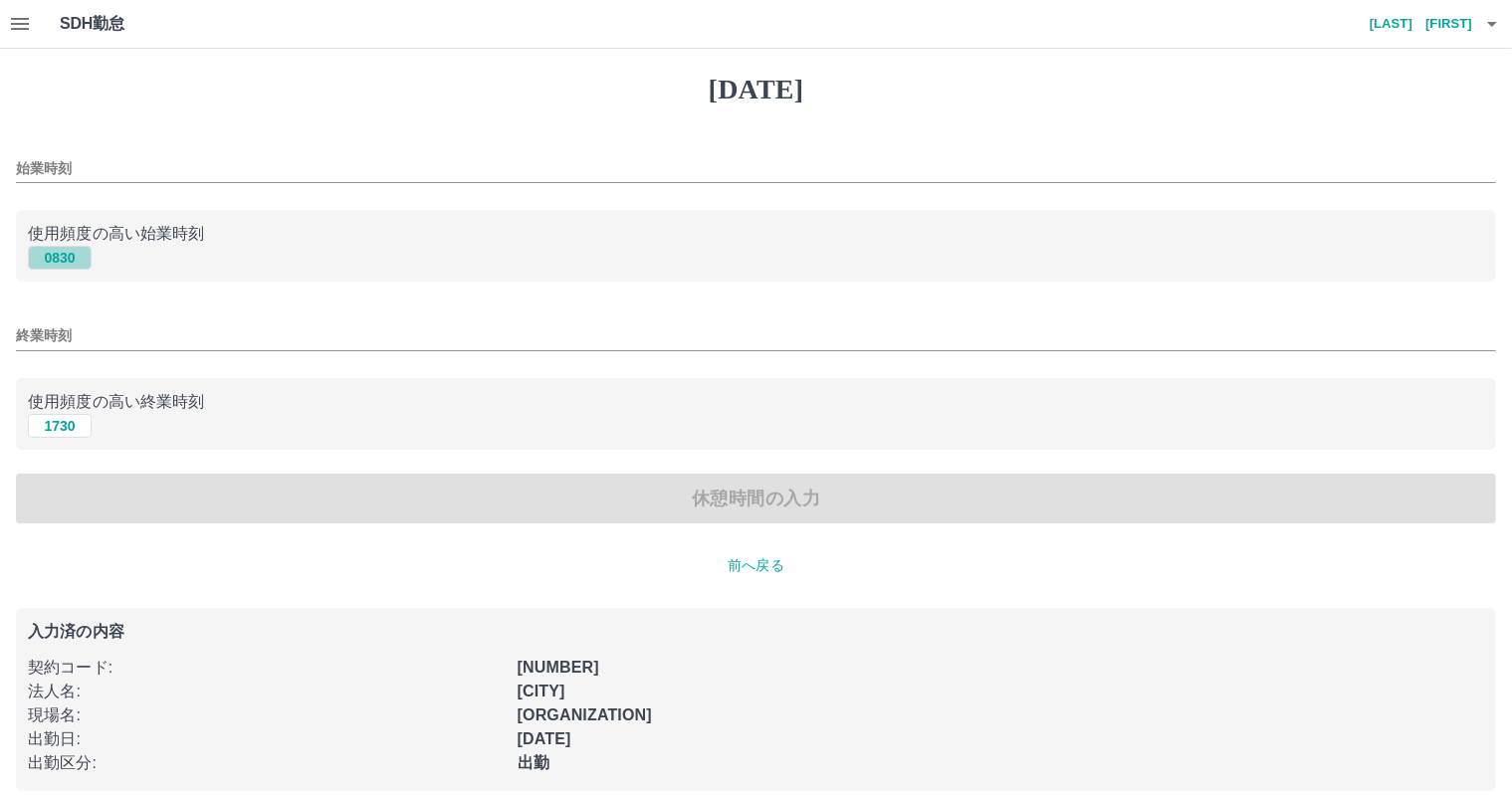 click on "0830" at bounding box center (60, 258) 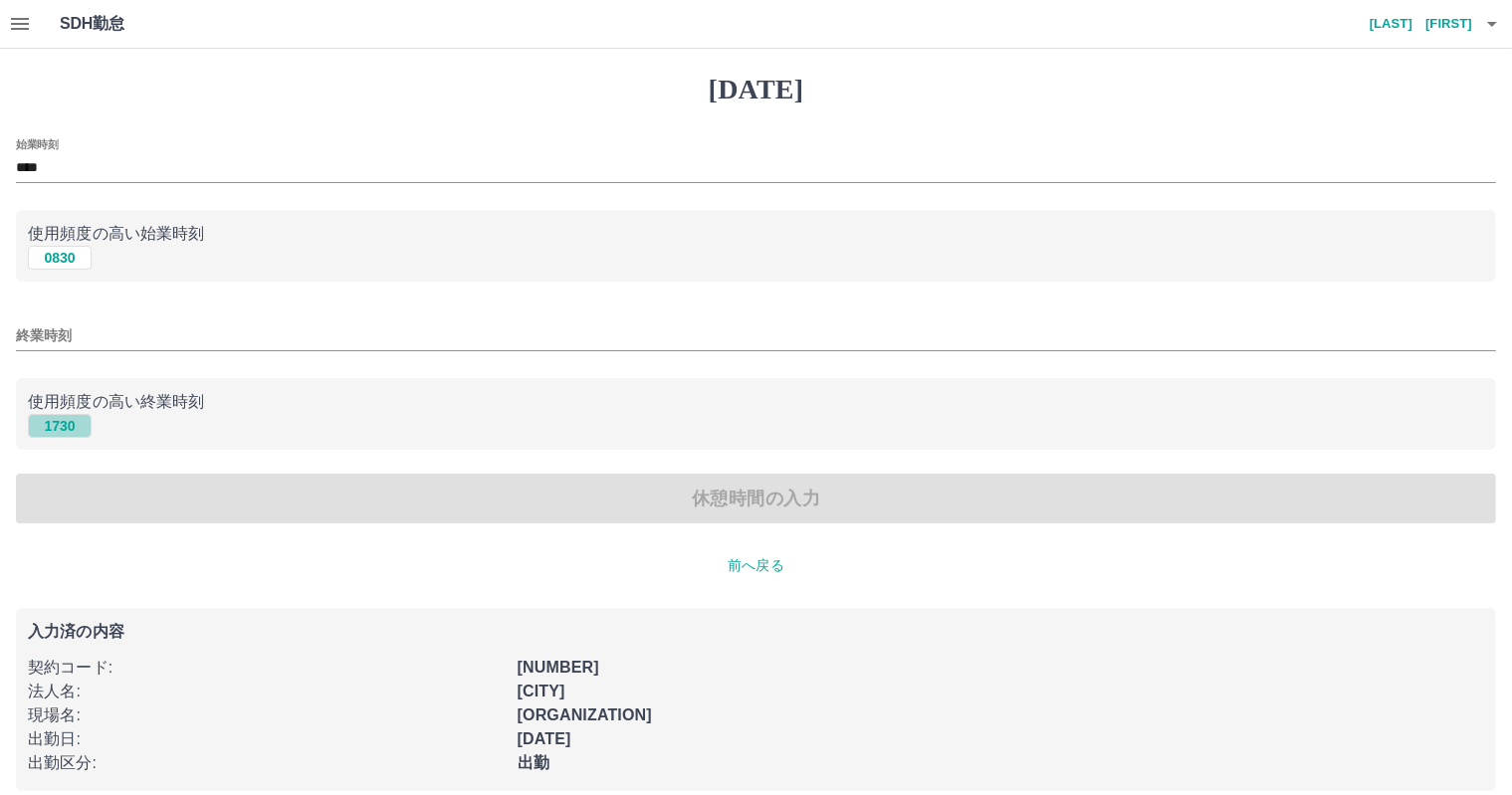 click on "1730" at bounding box center (60, 258) 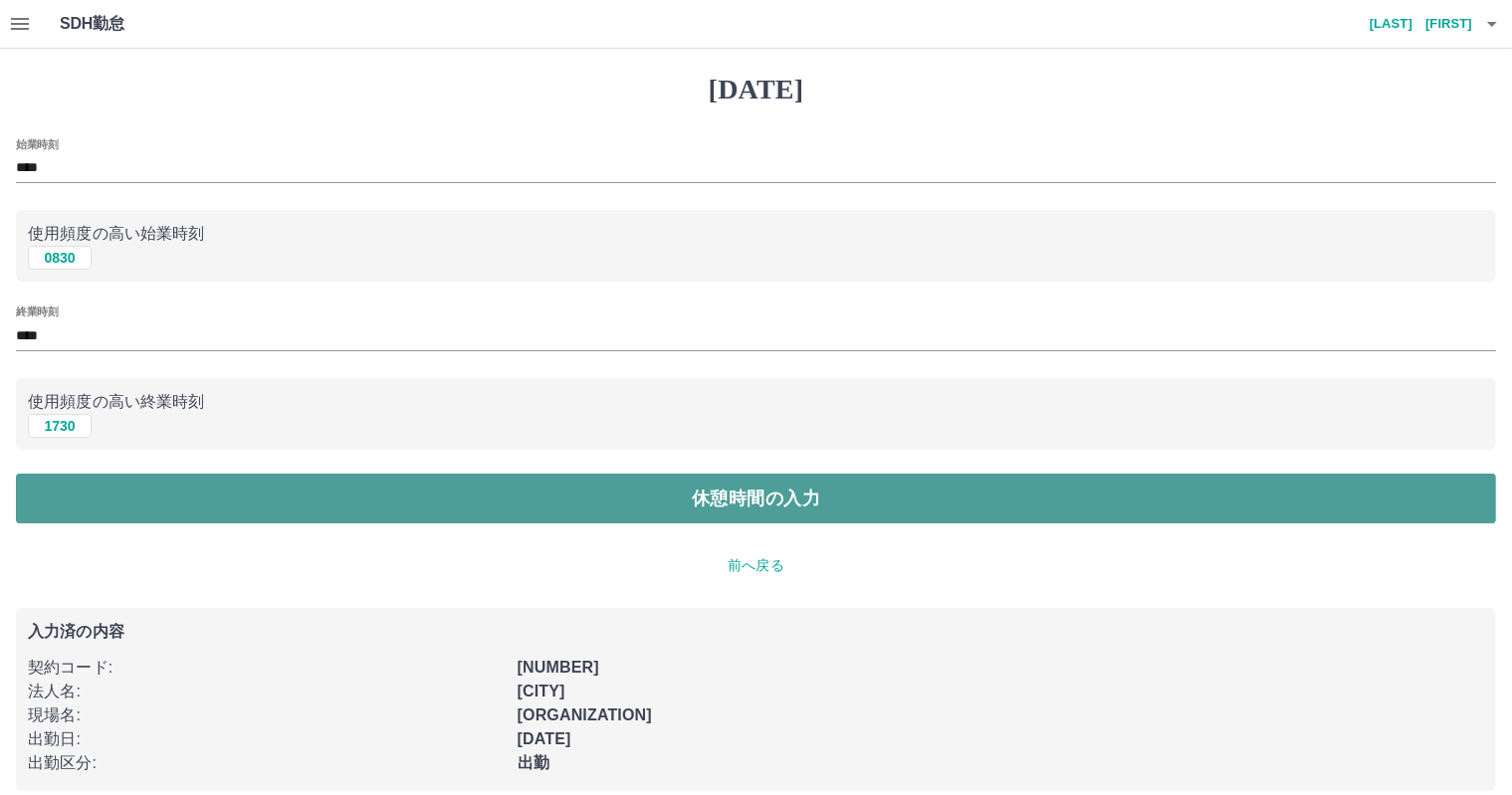 click on "休憩時間の入力" at bounding box center [756, 498] 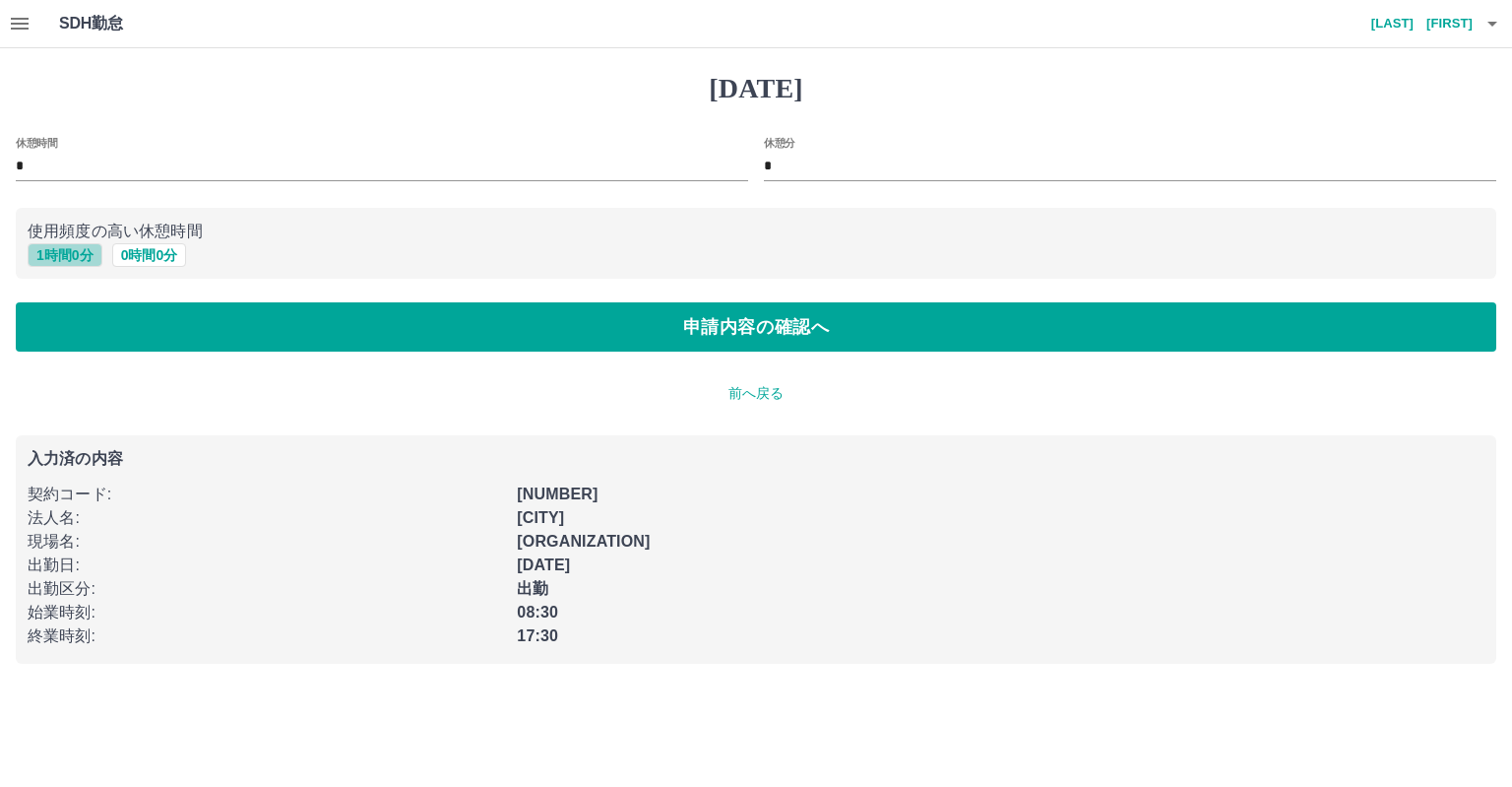 click on "1 時間 0 分" at bounding box center [65, 255] 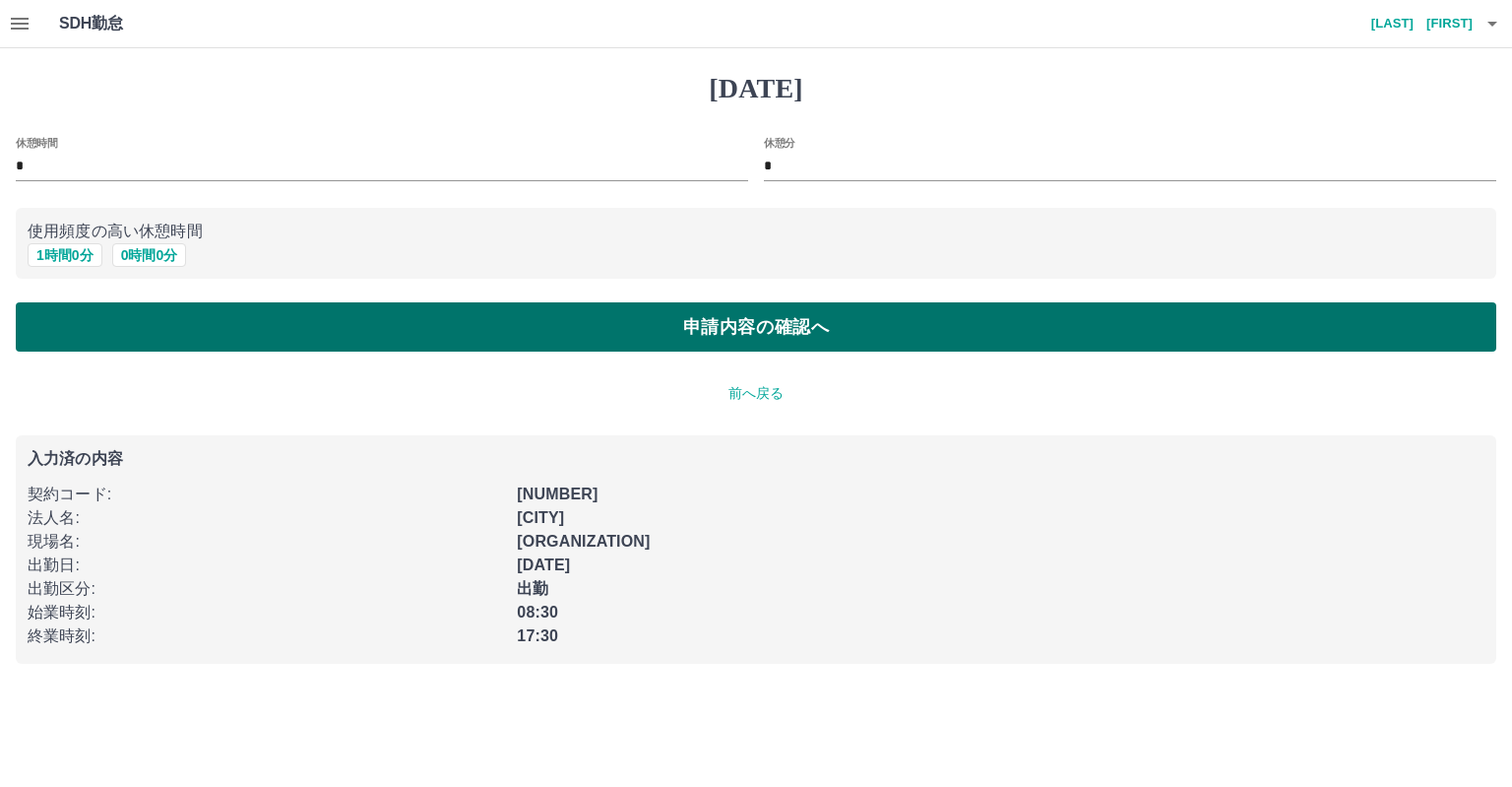 click on "申請内容の確認へ" at bounding box center (756, 327) 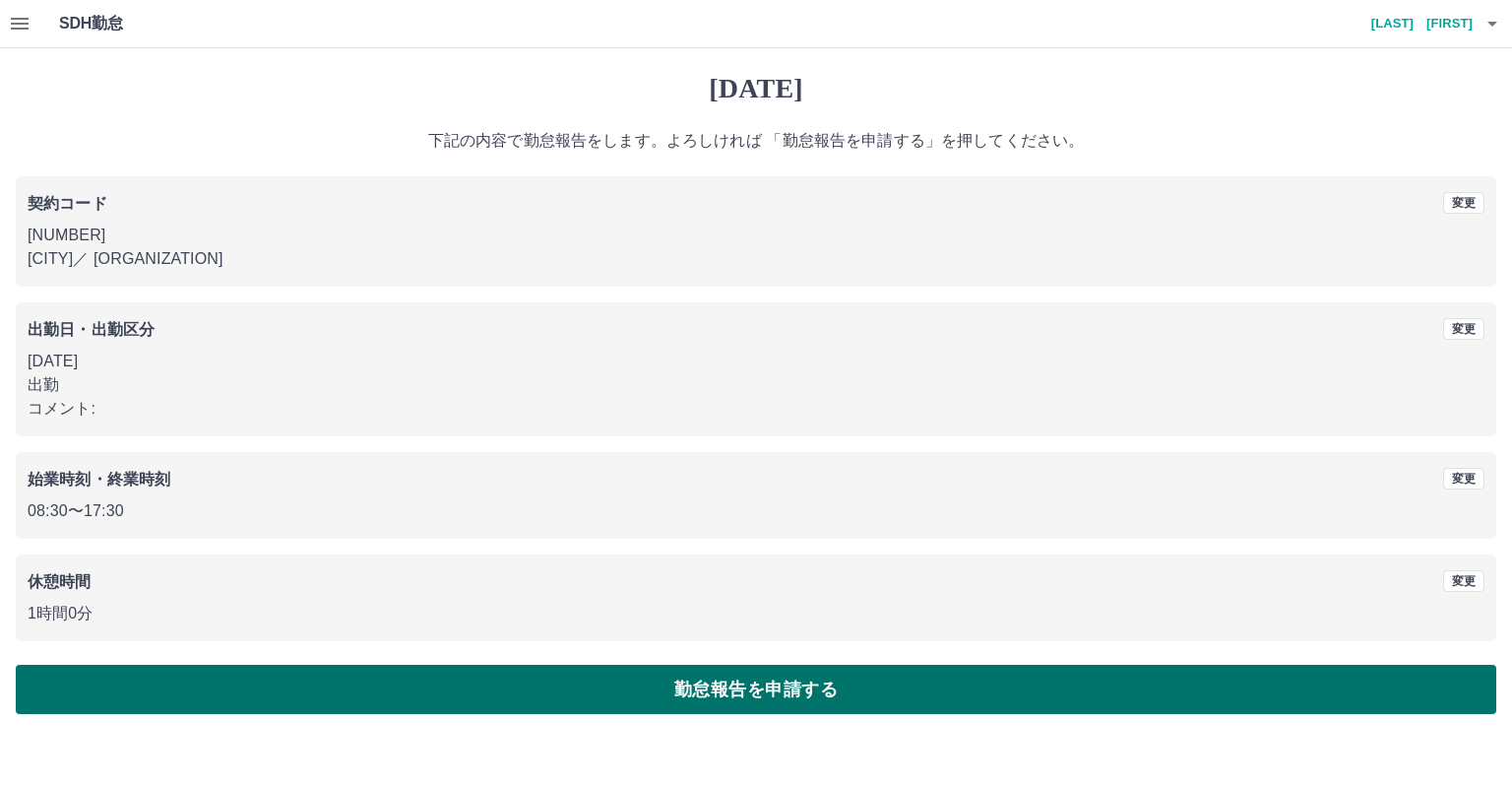 click on "勤怠報告を申請する" at bounding box center [756, 689] 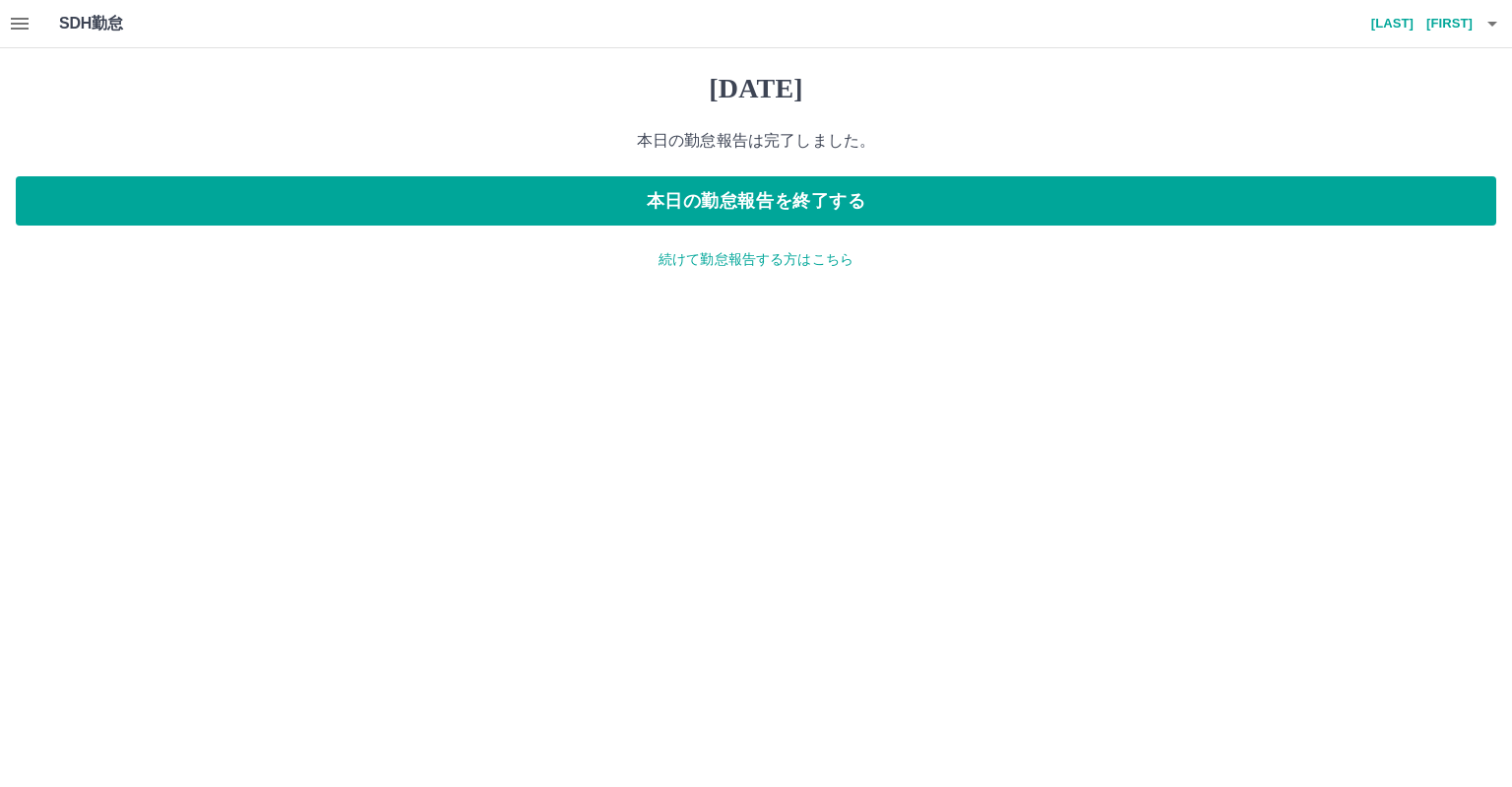 click at bounding box center (20, 24) 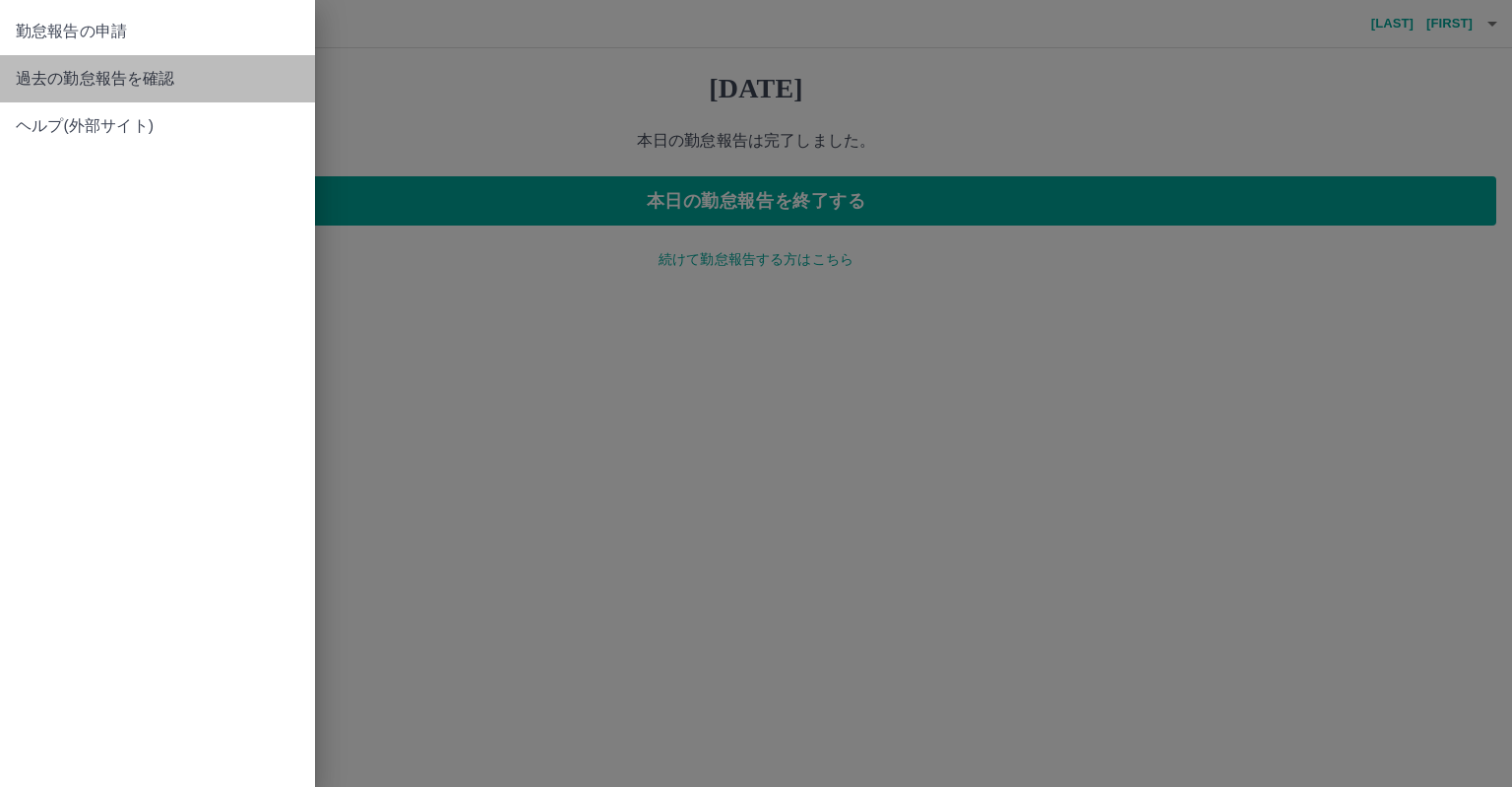 click on "過去の勤怠報告を確認" at bounding box center [158, 32] 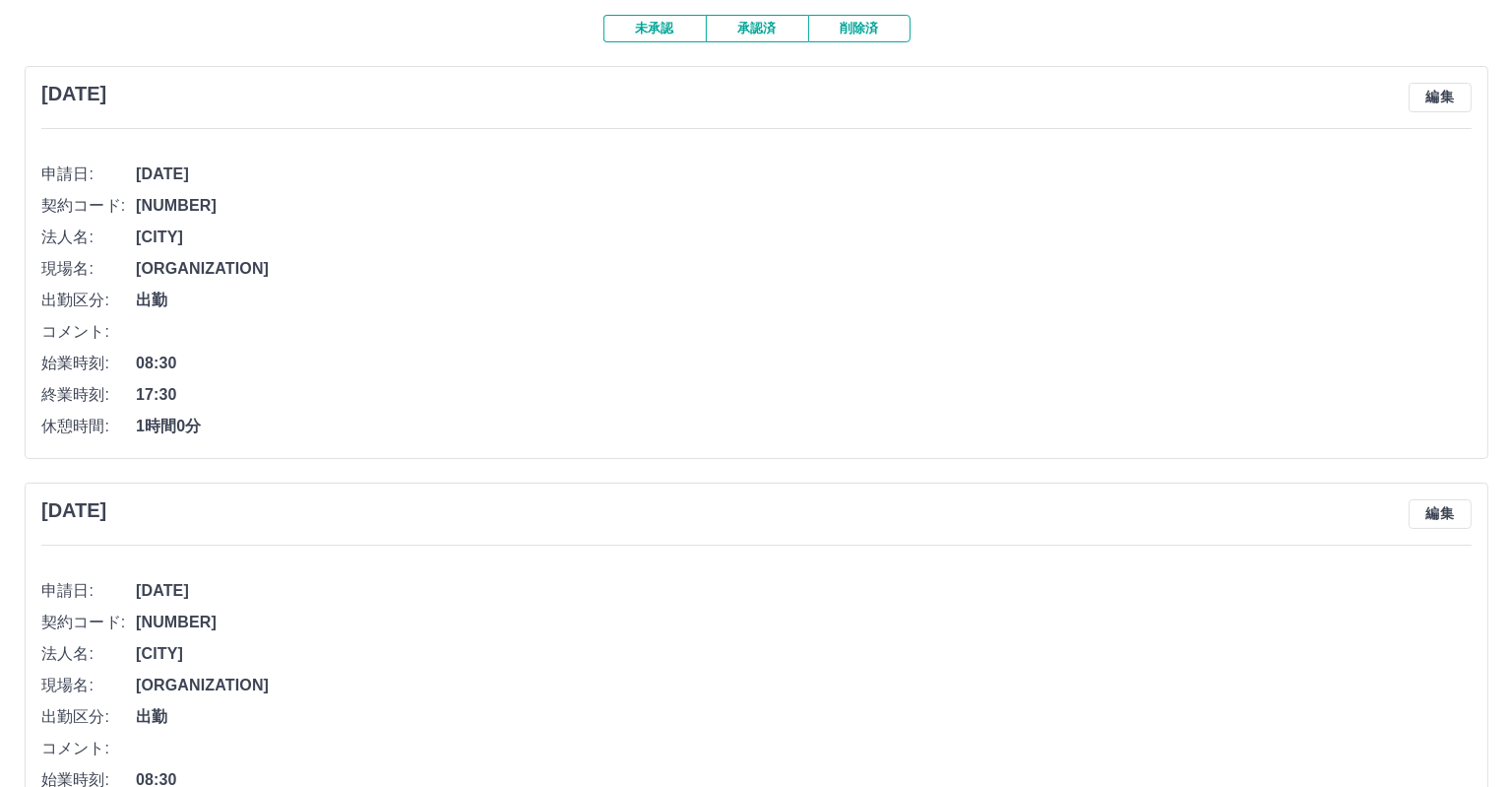 scroll, scrollTop: 0, scrollLeft: 0, axis: both 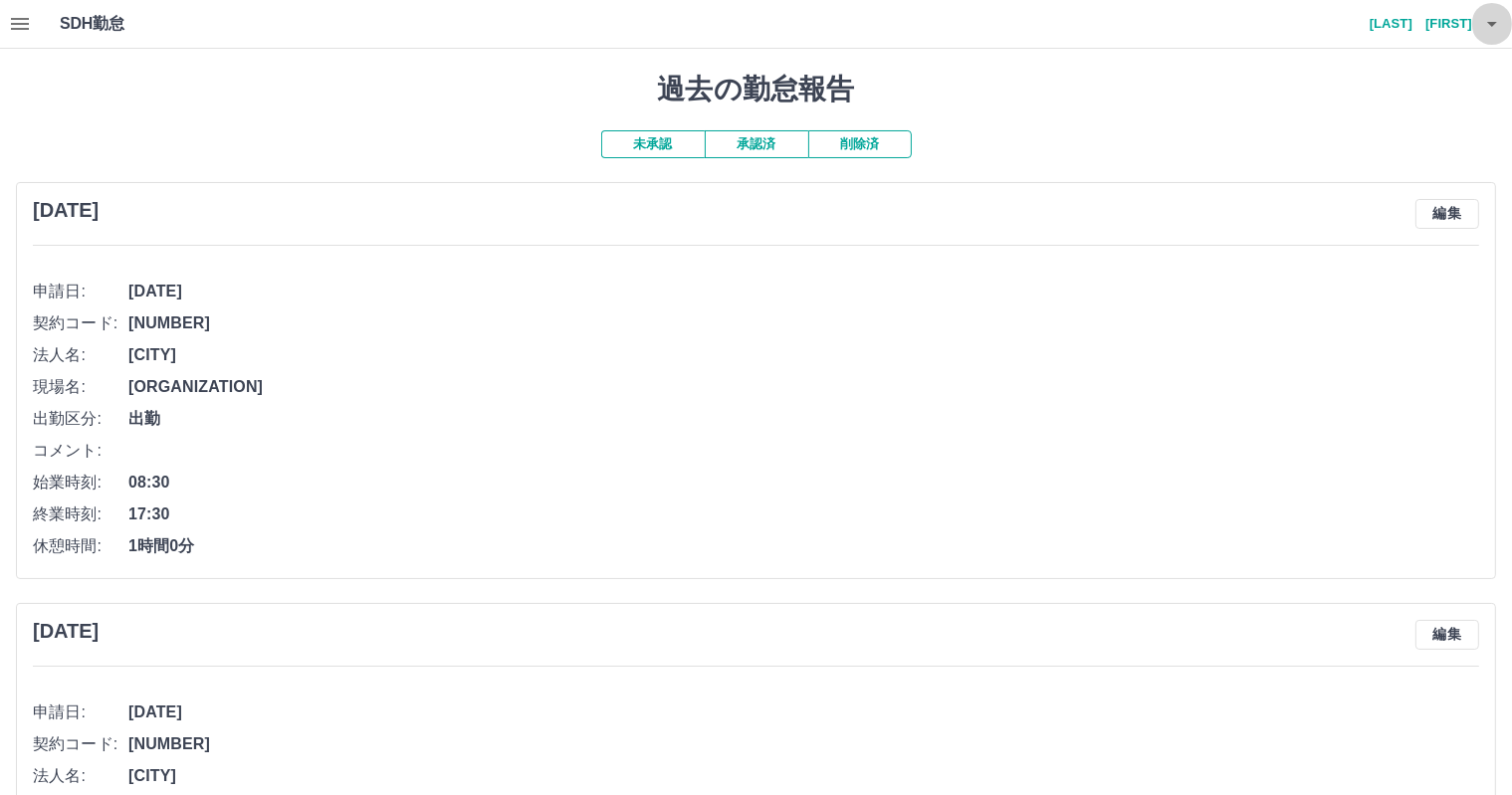 click at bounding box center (1492, 24) 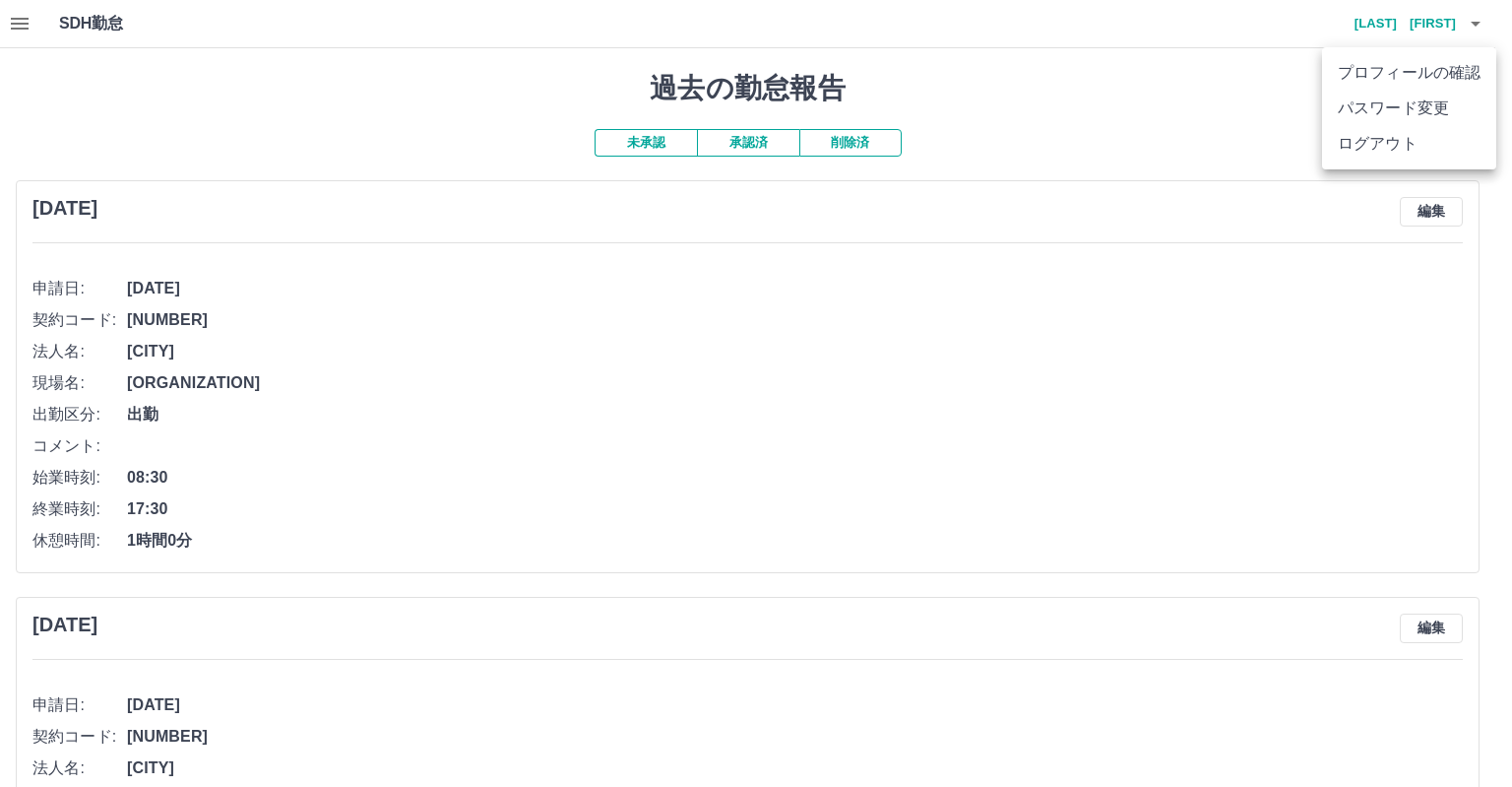 click on "ログアウト" at bounding box center (1409, 144) 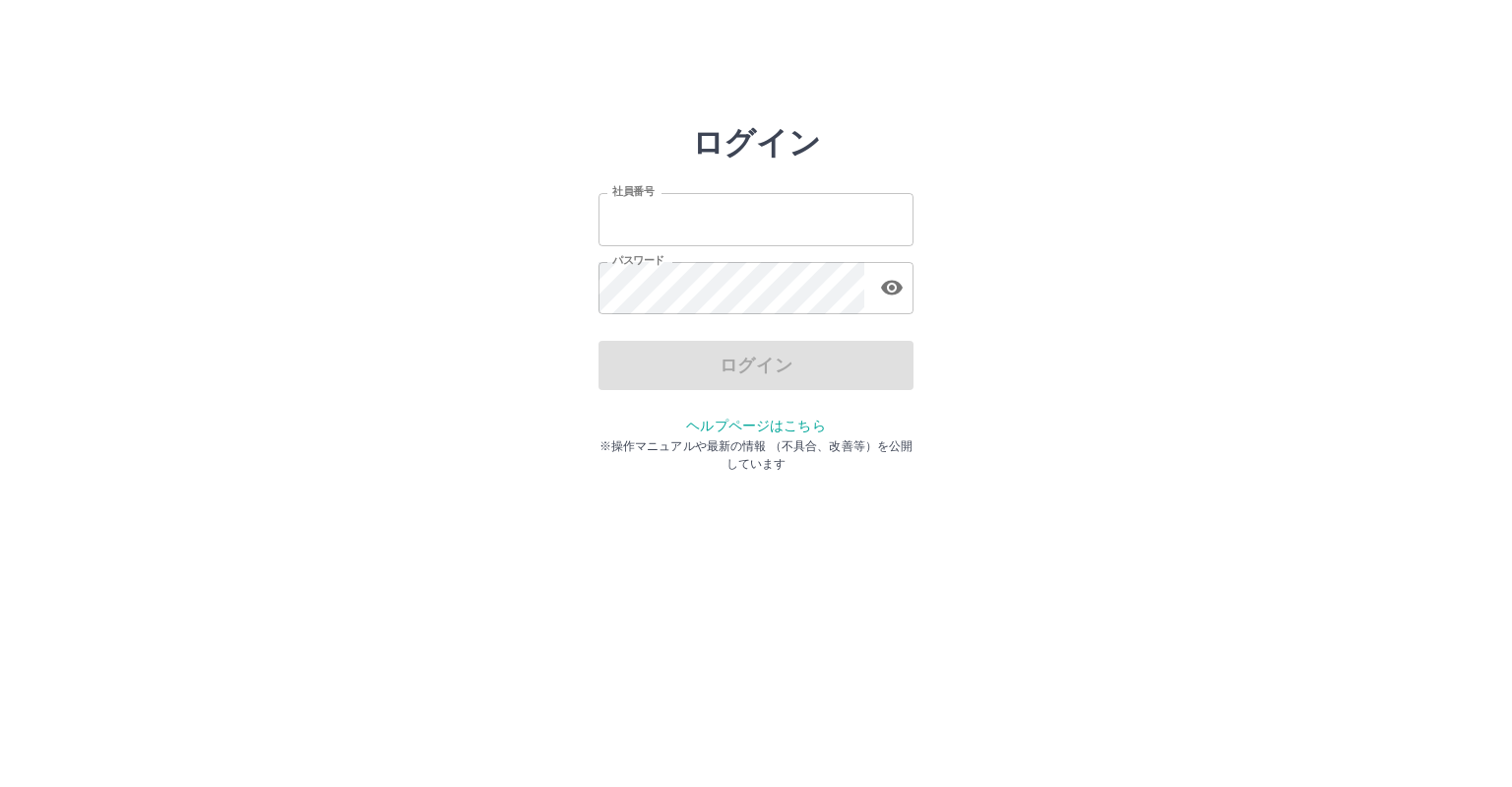 scroll, scrollTop: 0, scrollLeft: 0, axis: both 